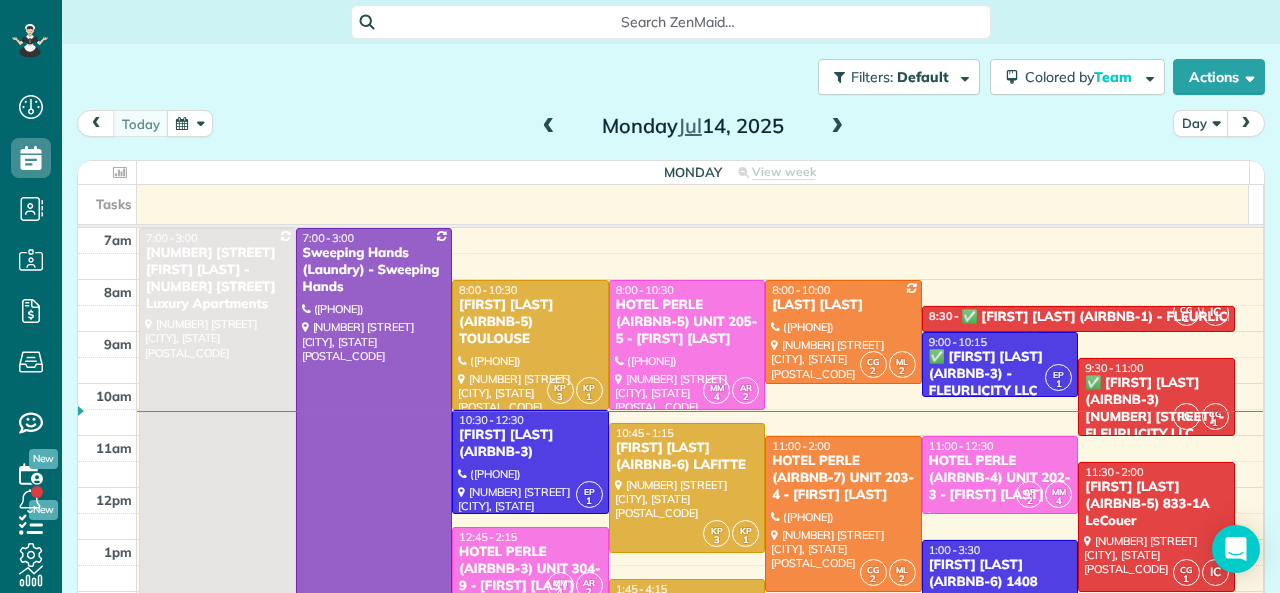 scroll, scrollTop: 0, scrollLeft: 0, axis: both 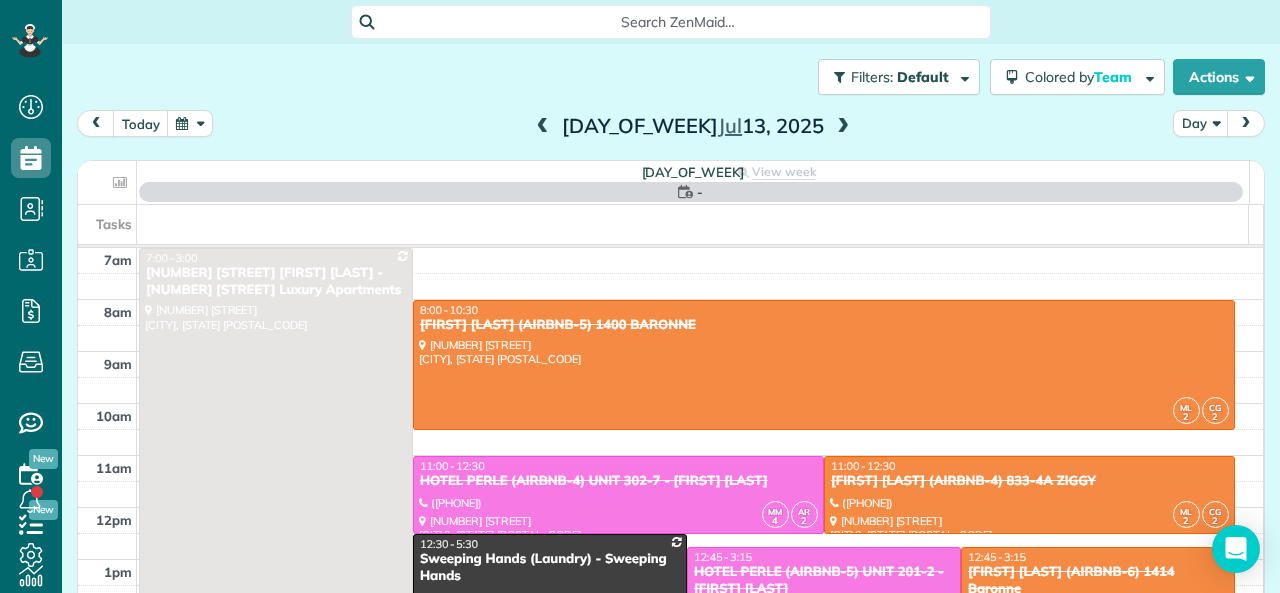 click at bounding box center (543, 127) 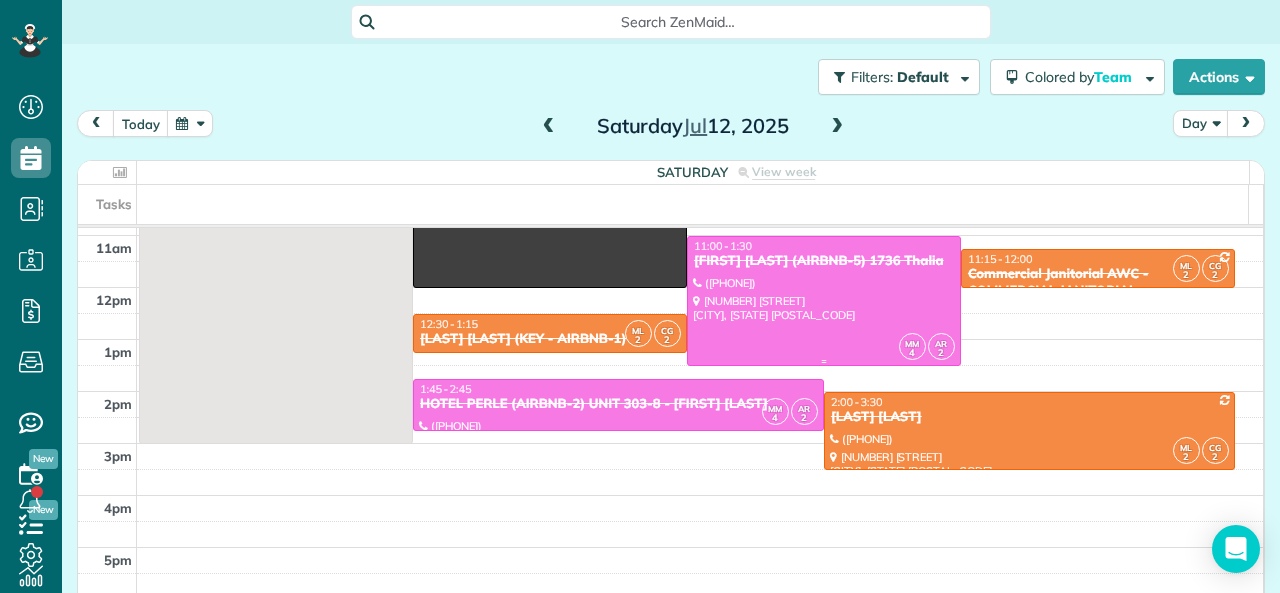 scroll, scrollTop: 100, scrollLeft: 0, axis: vertical 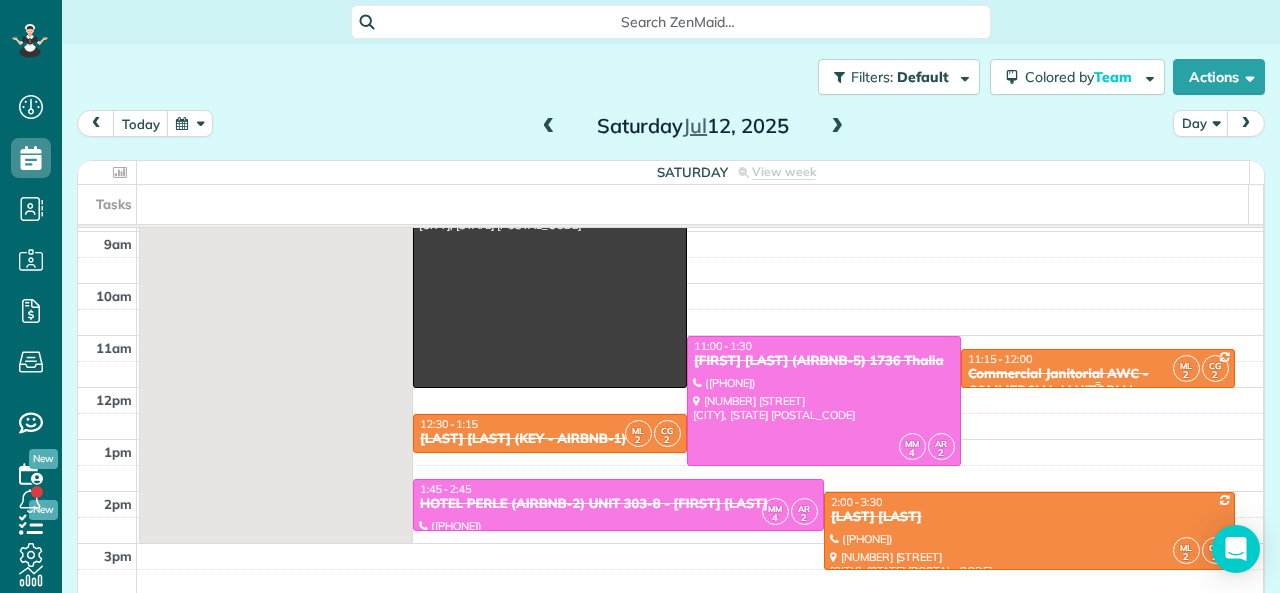 click at bounding box center (1098, 383) 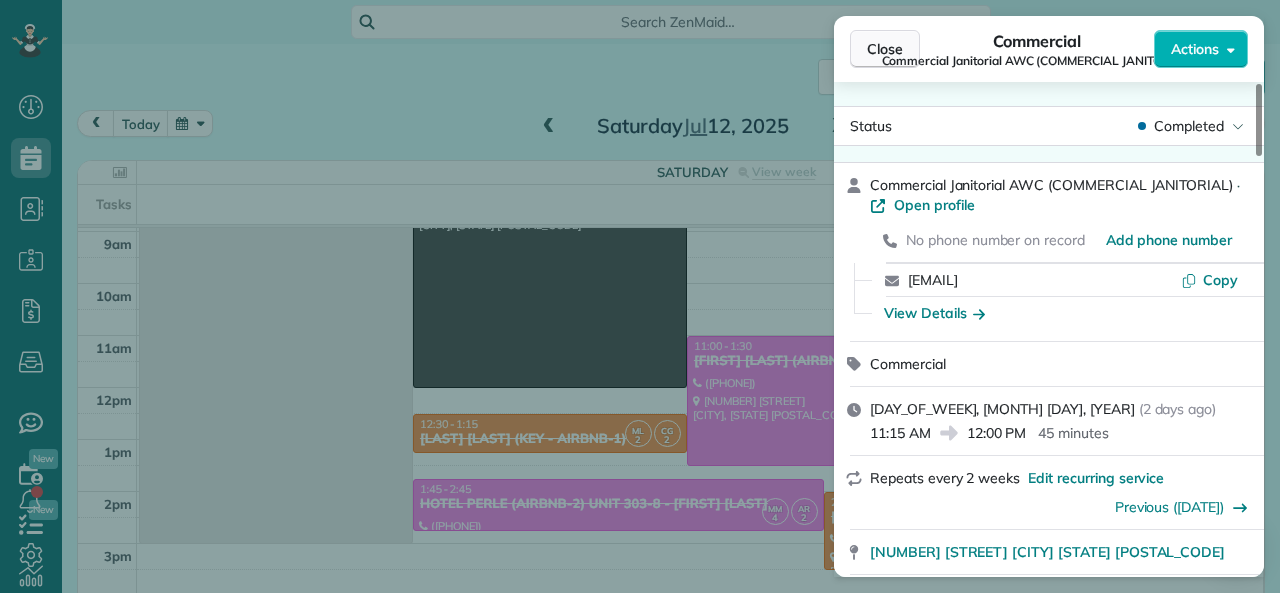 click on "Close" at bounding box center [885, 49] 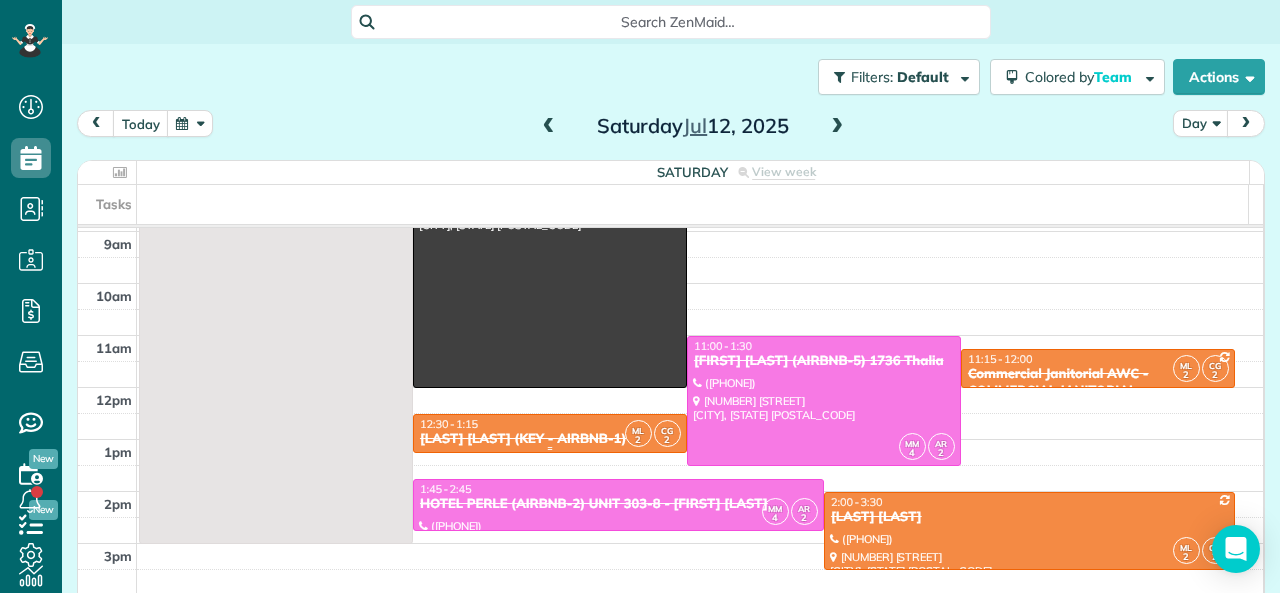click on "[LAST] [LAST] (KEY - AIRBNB-1)" at bounding box center [550, 439] 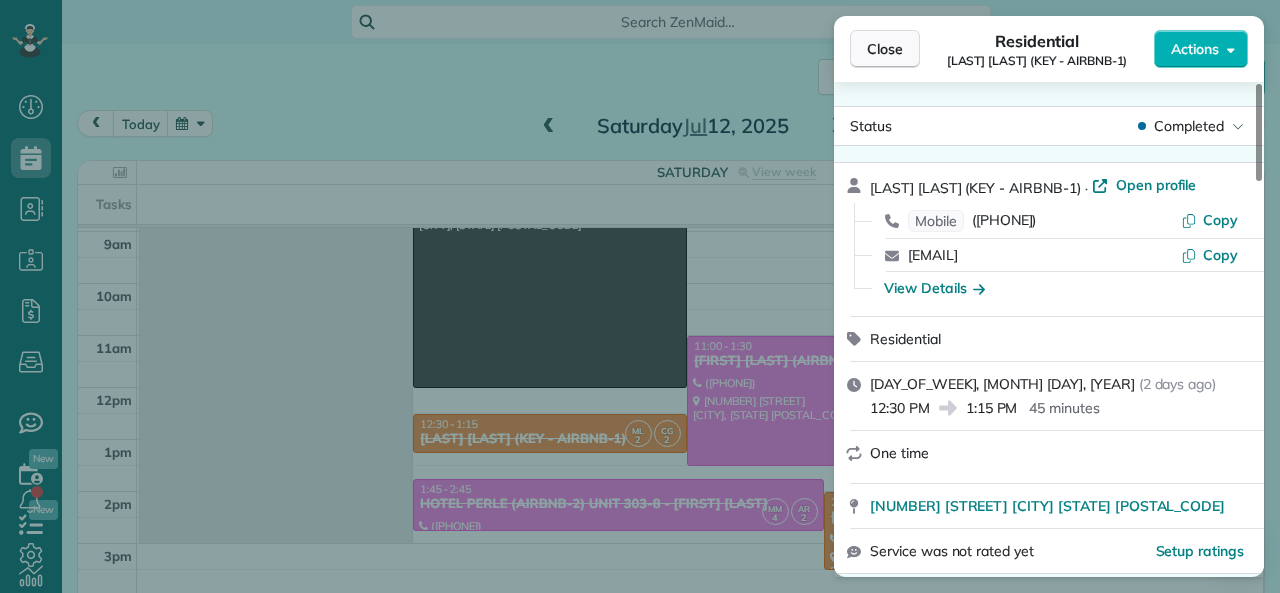 click on "Close" at bounding box center (885, 49) 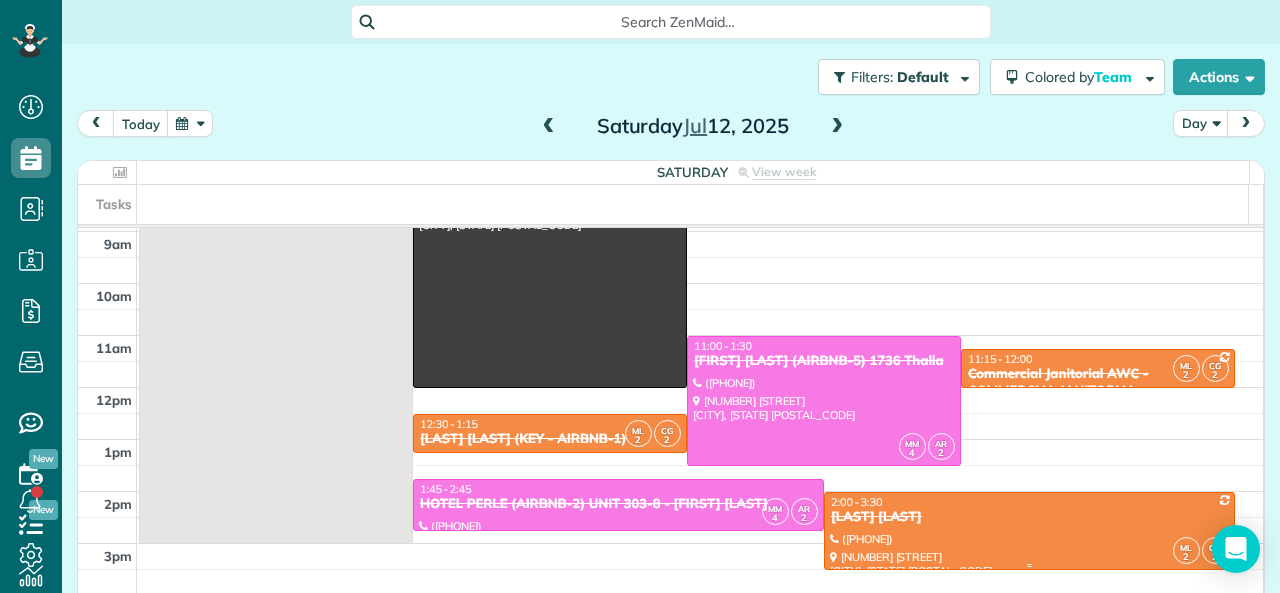 click on "[LAST] [LAST]" at bounding box center (1029, 517) 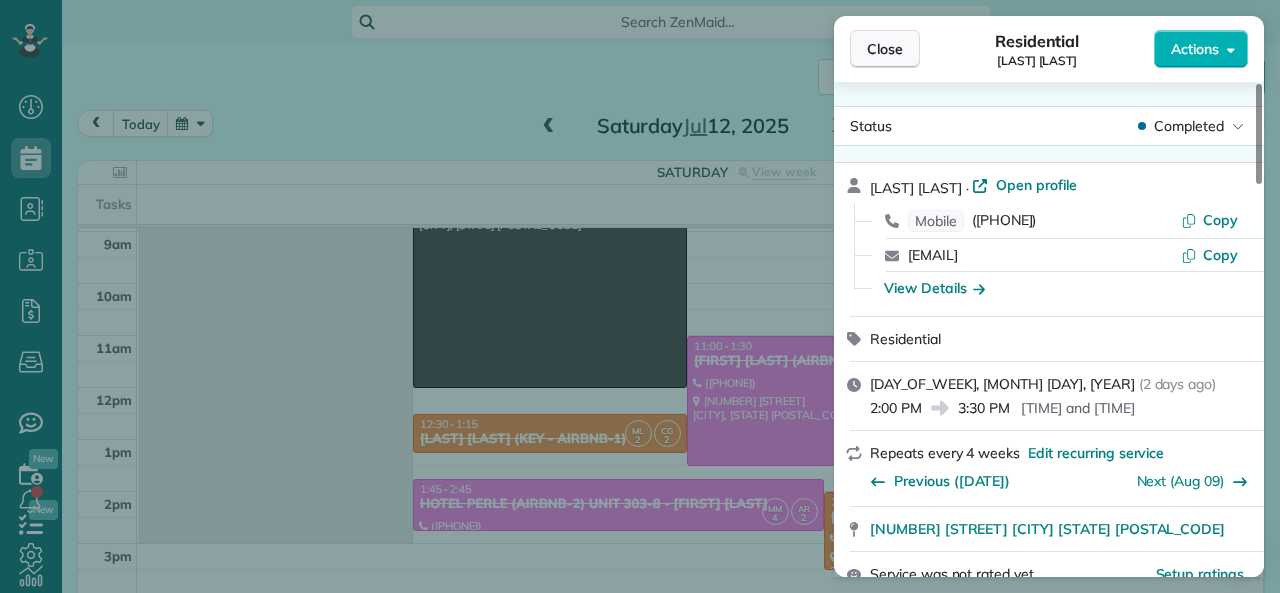 click on "Close" at bounding box center (885, 49) 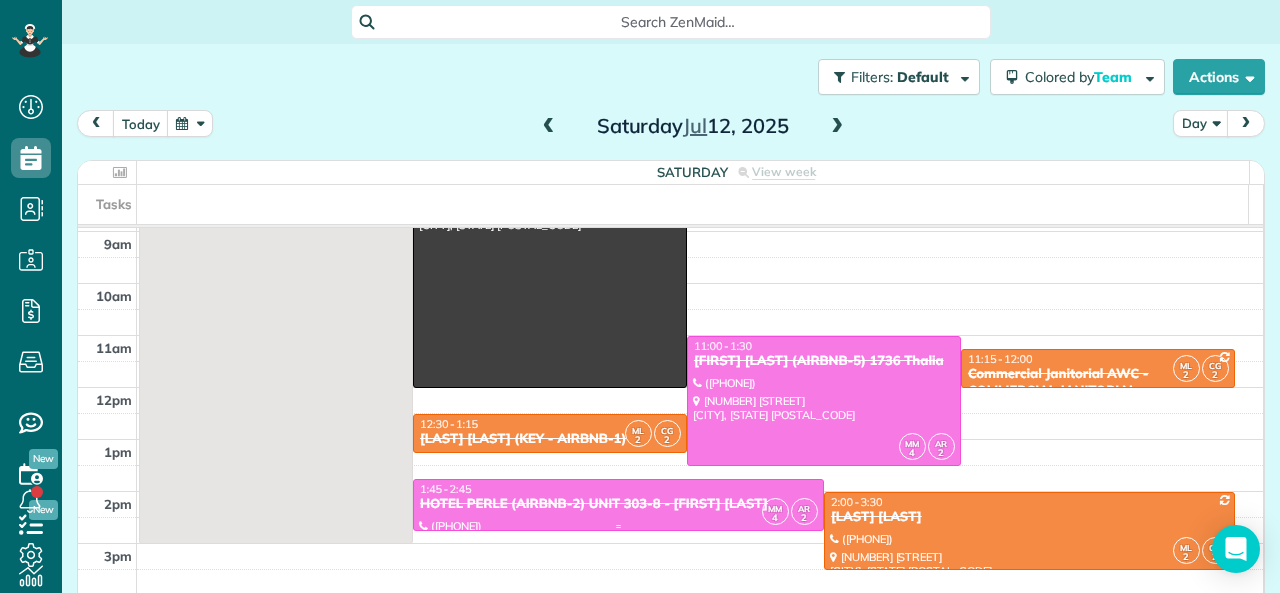 click on "HOTEL PERLE (AIRBNB-2) UNIT 303-8 - [FIRST] [LAST]" at bounding box center [618, 504] 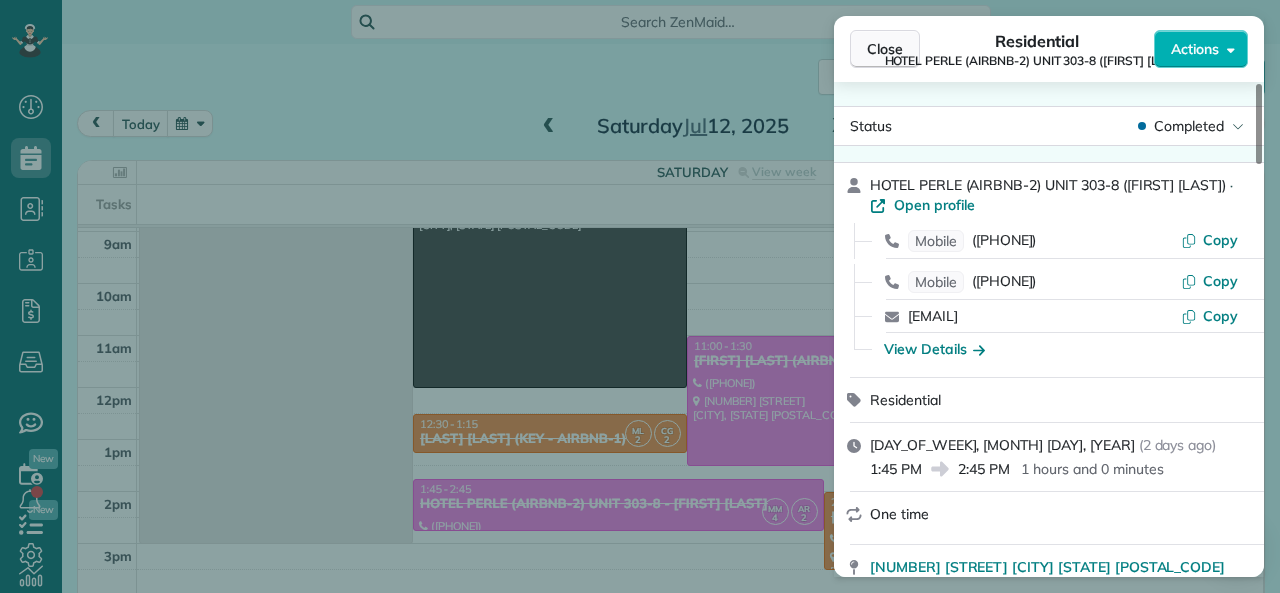click on "Close" at bounding box center [885, 49] 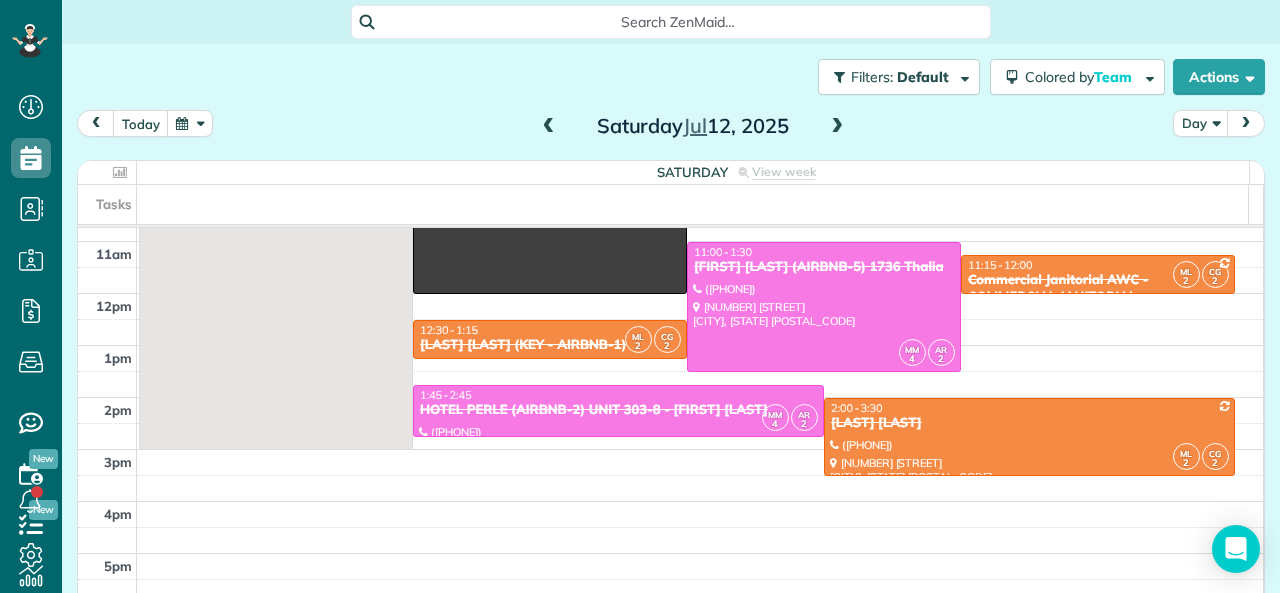 scroll, scrollTop: 100, scrollLeft: 0, axis: vertical 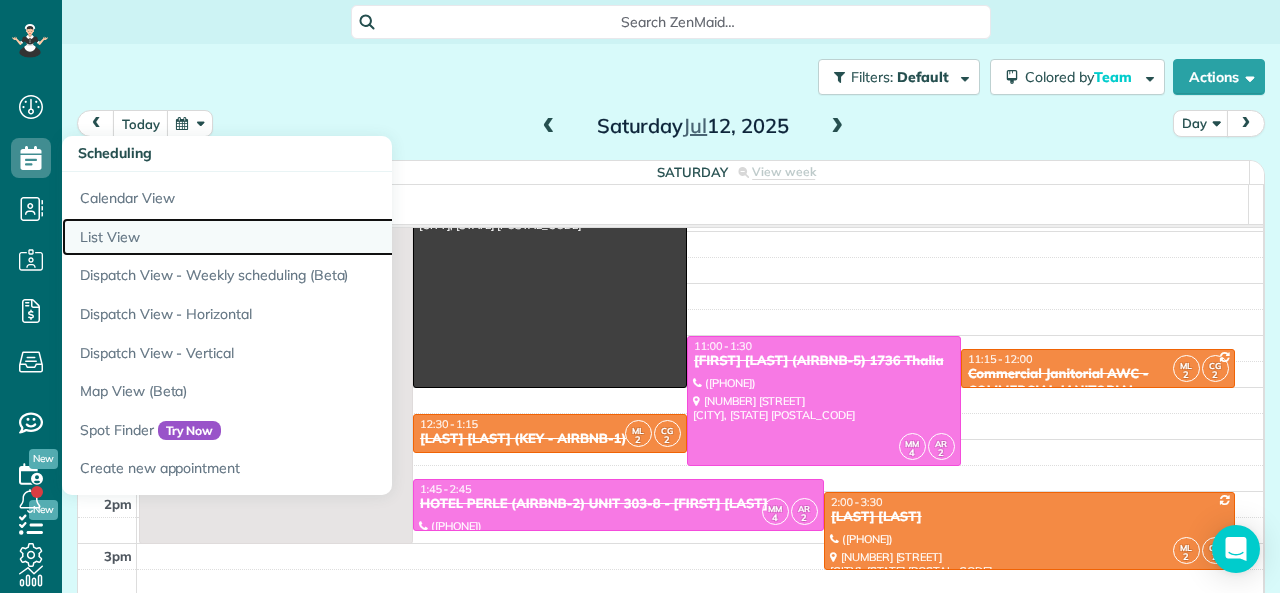 click on "List View" at bounding box center (312, 237) 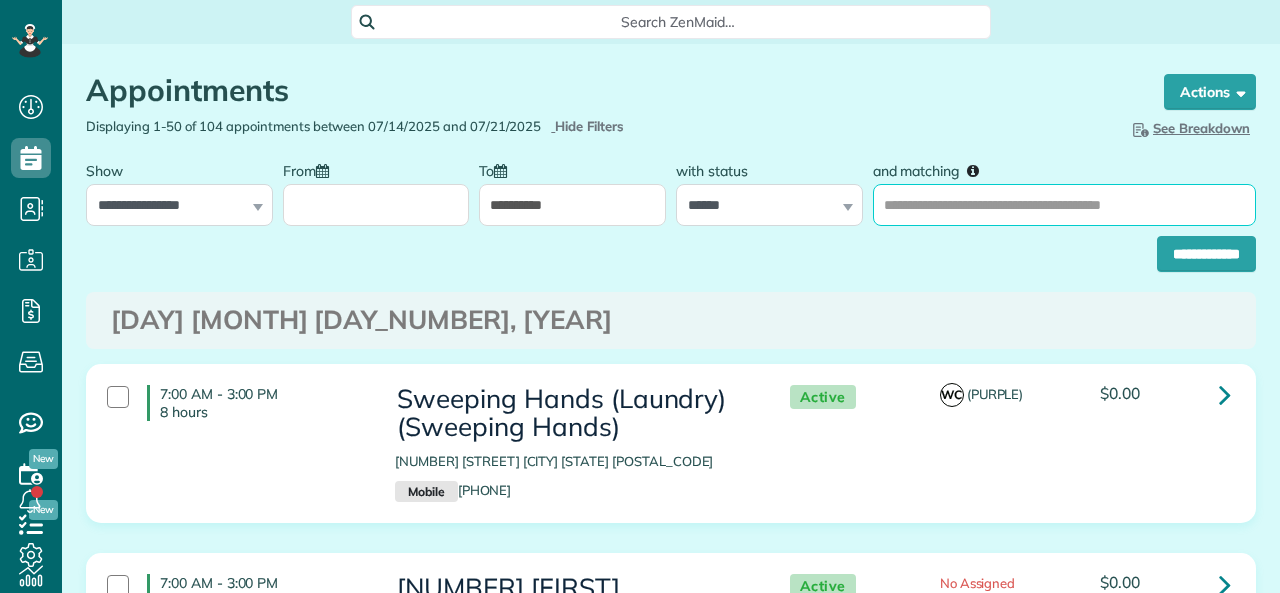 click on "and matching" at bounding box center [1064, 205] 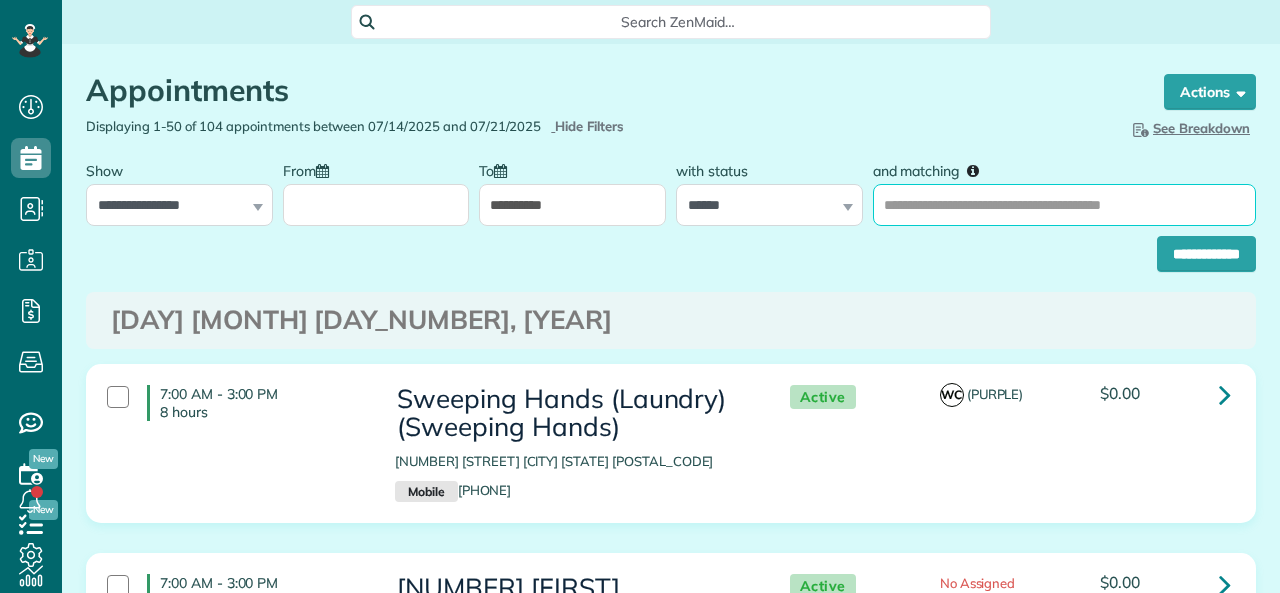 scroll, scrollTop: 0, scrollLeft: 0, axis: both 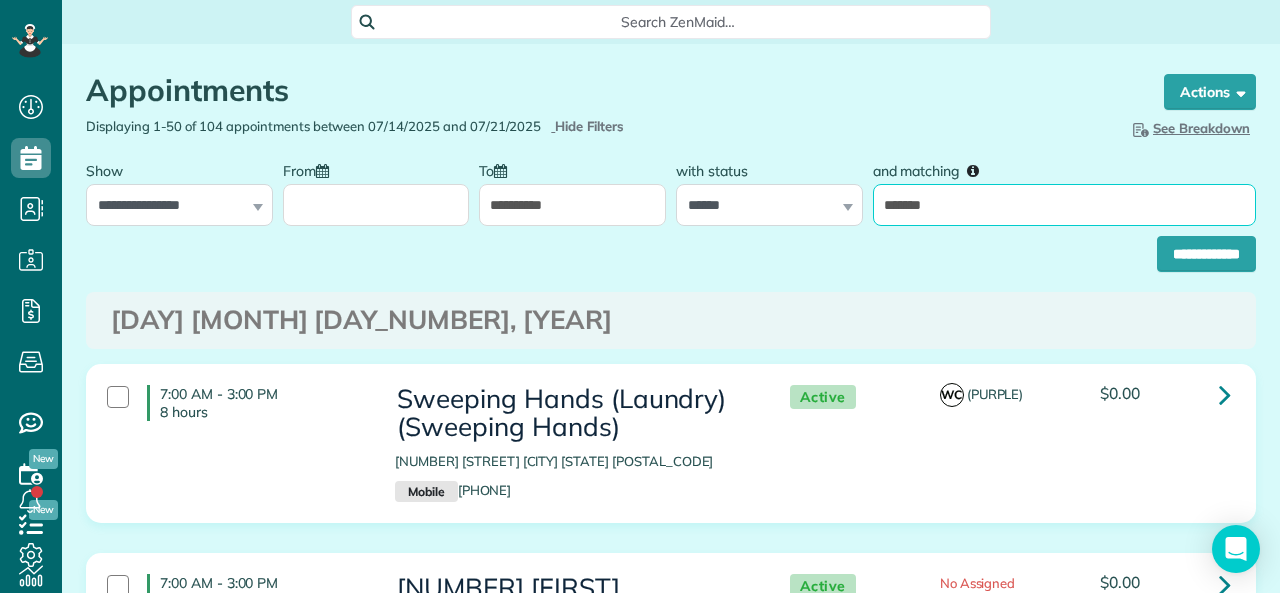 type on "*******" 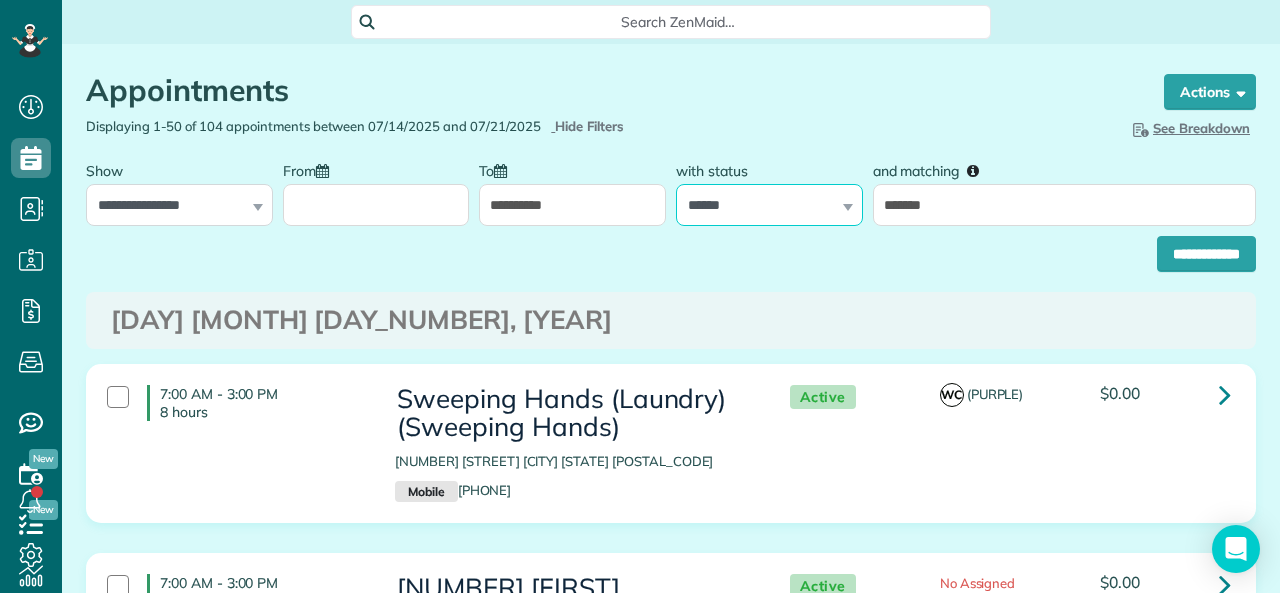 click on "**********" at bounding box center [769, 205] 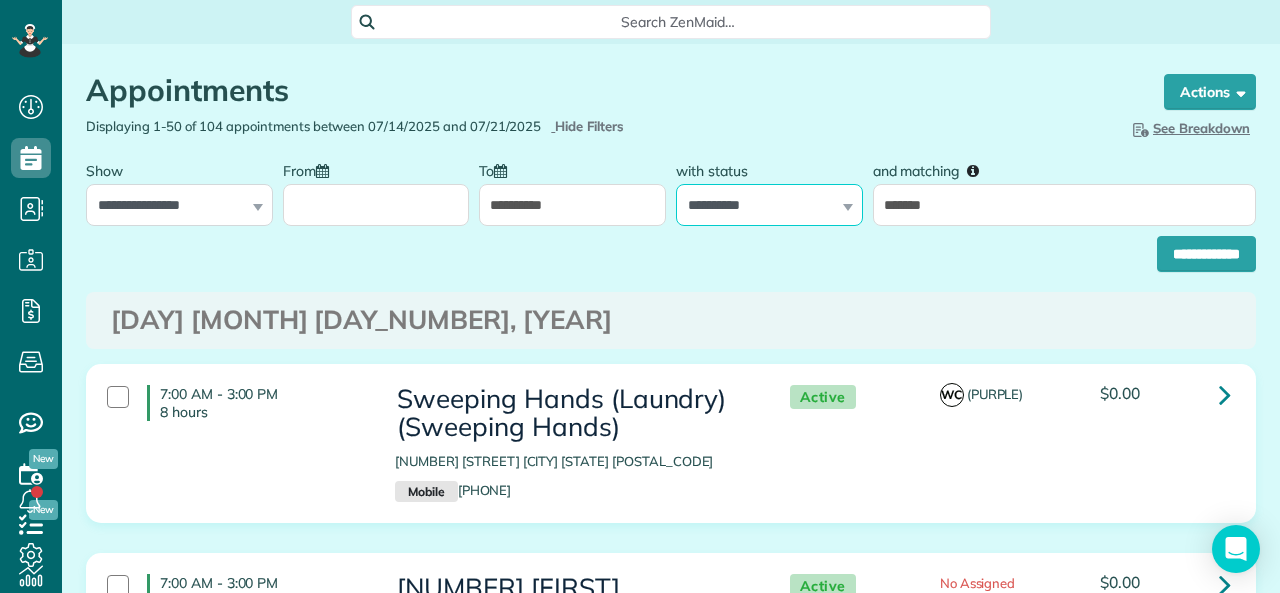 click on "**********" at bounding box center (769, 205) 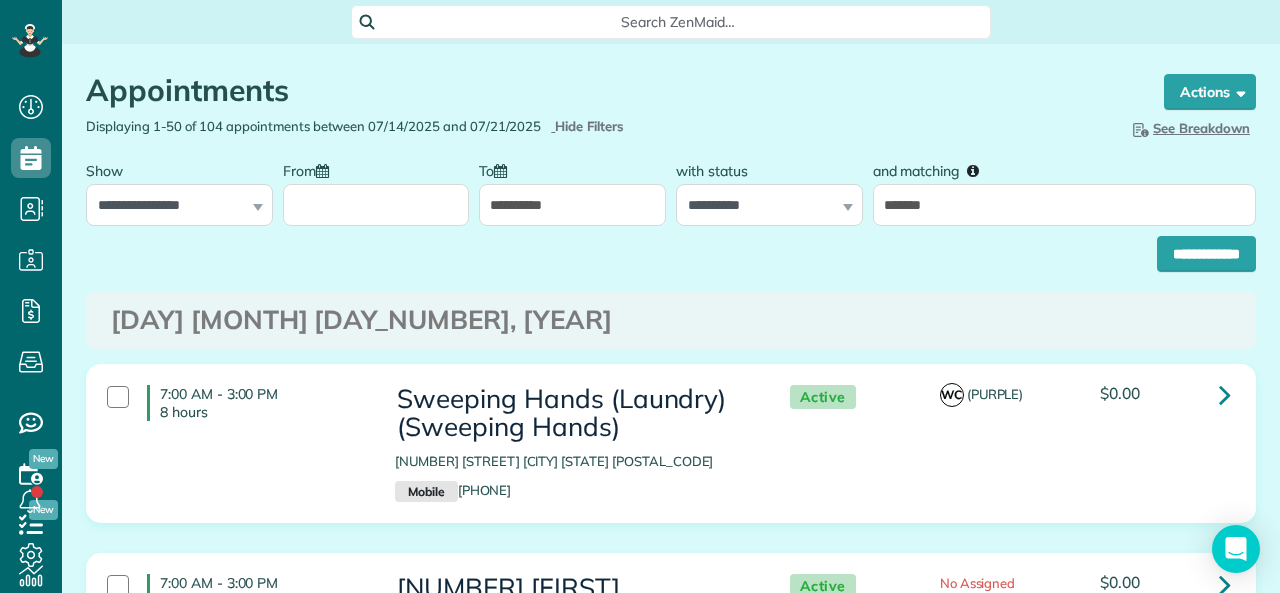 click on "**********" at bounding box center (572, 205) 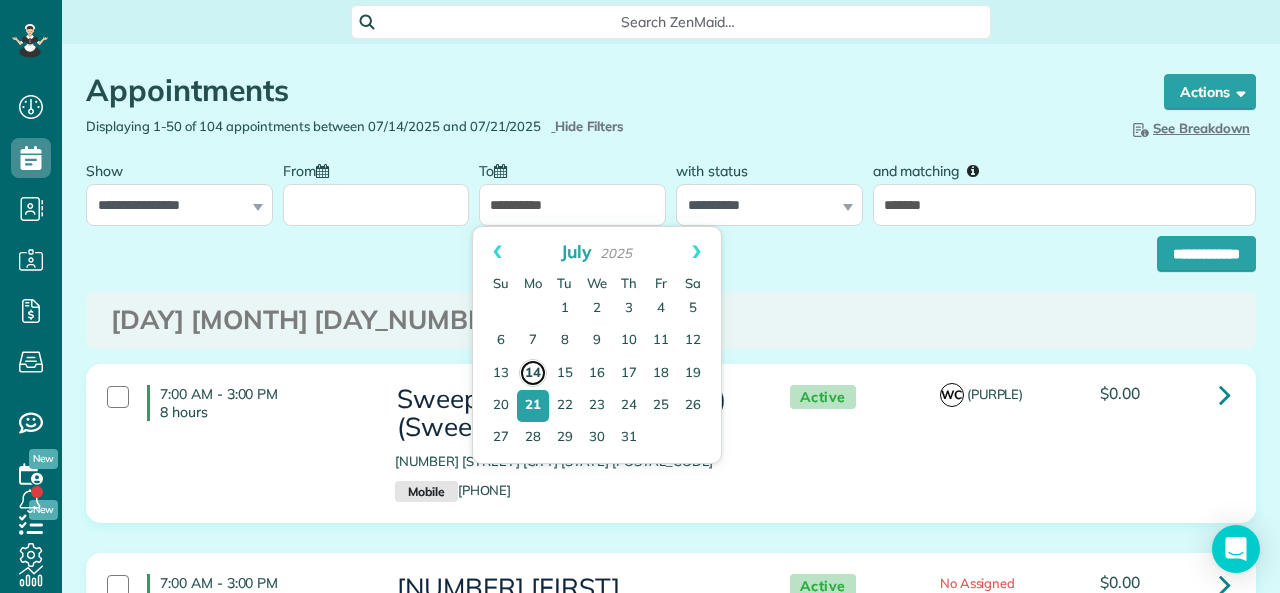 click on "14" at bounding box center (533, 373) 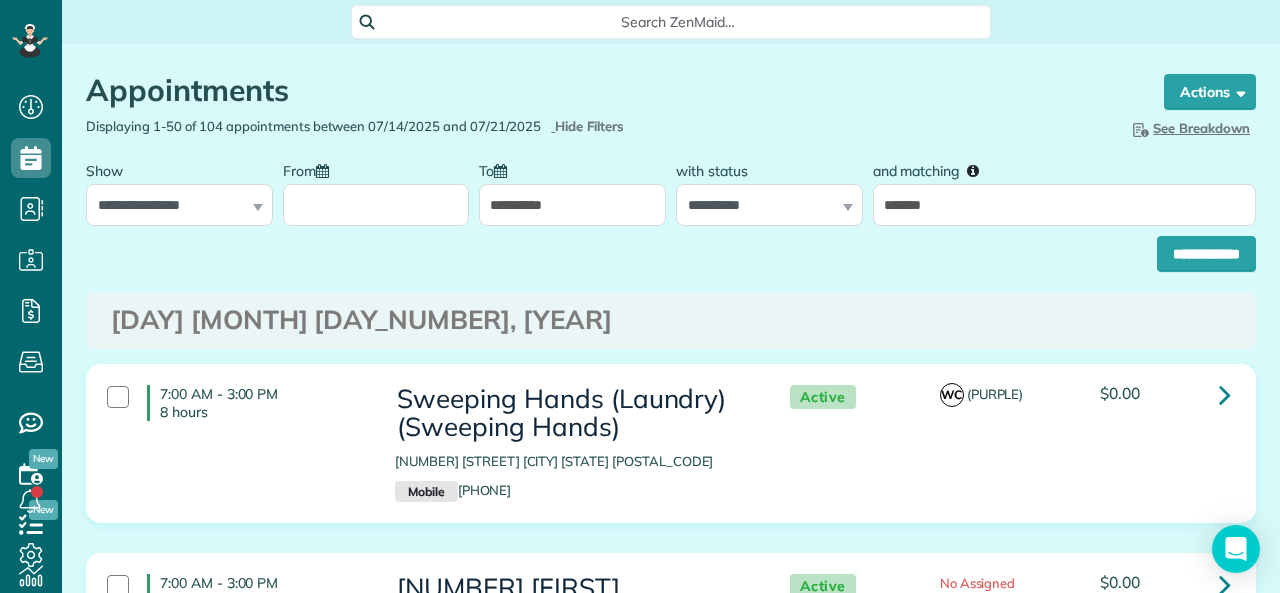 click on "From" at bounding box center (376, 205) 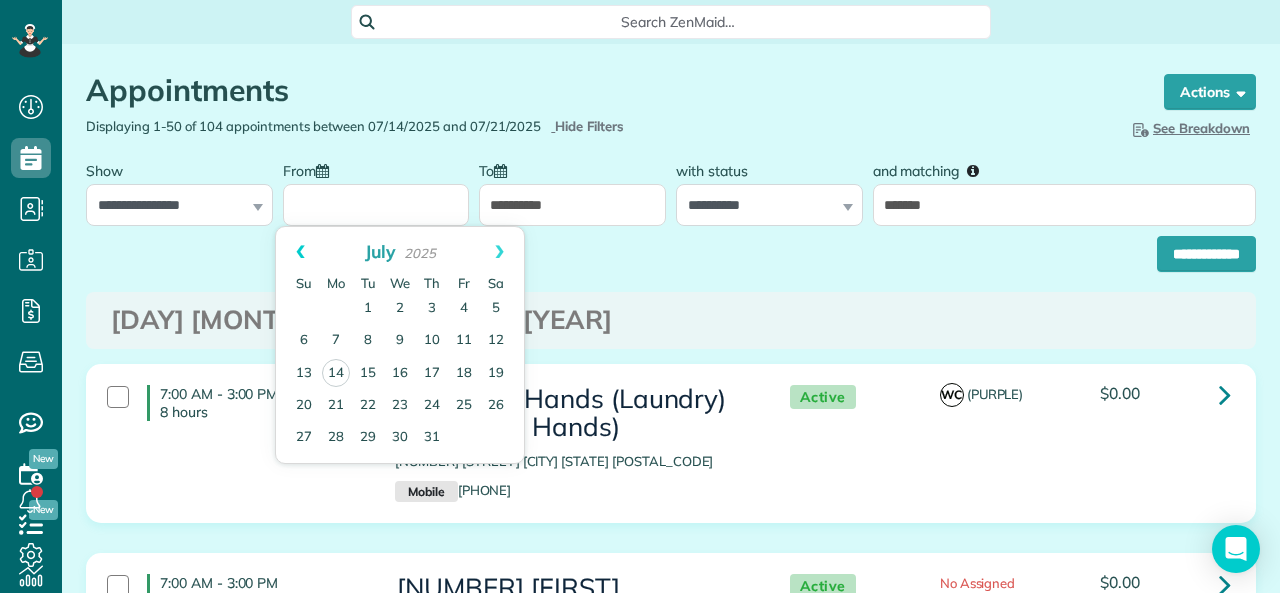 click on "Prev" at bounding box center [300, 252] 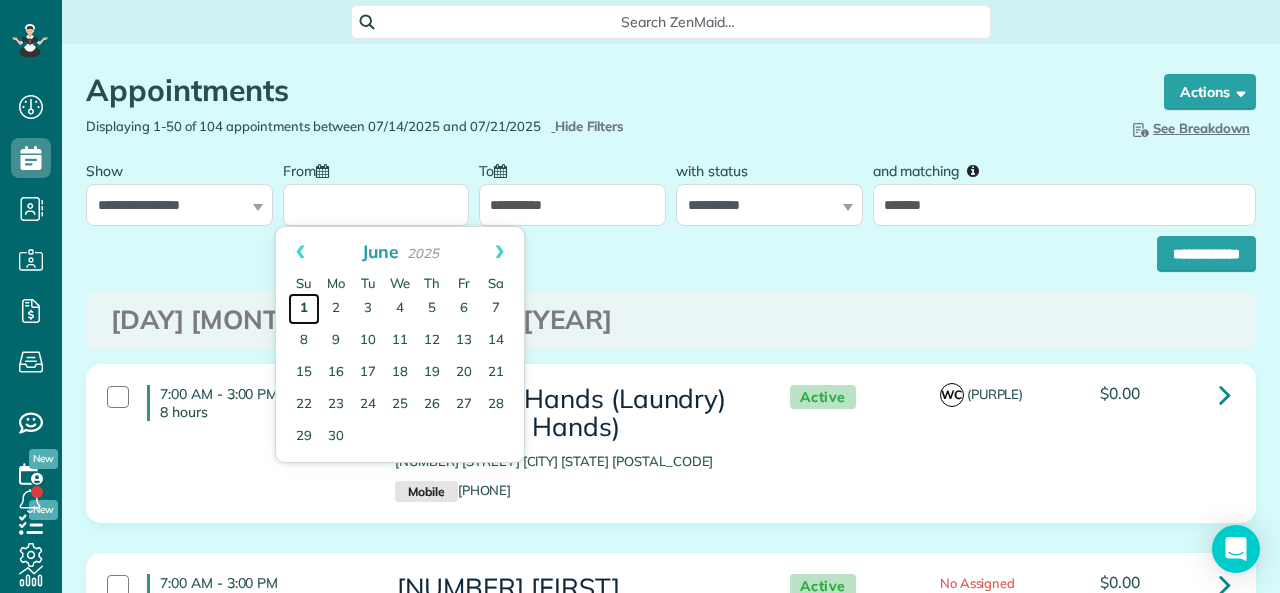 click on "1" at bounding box center (304, 309) 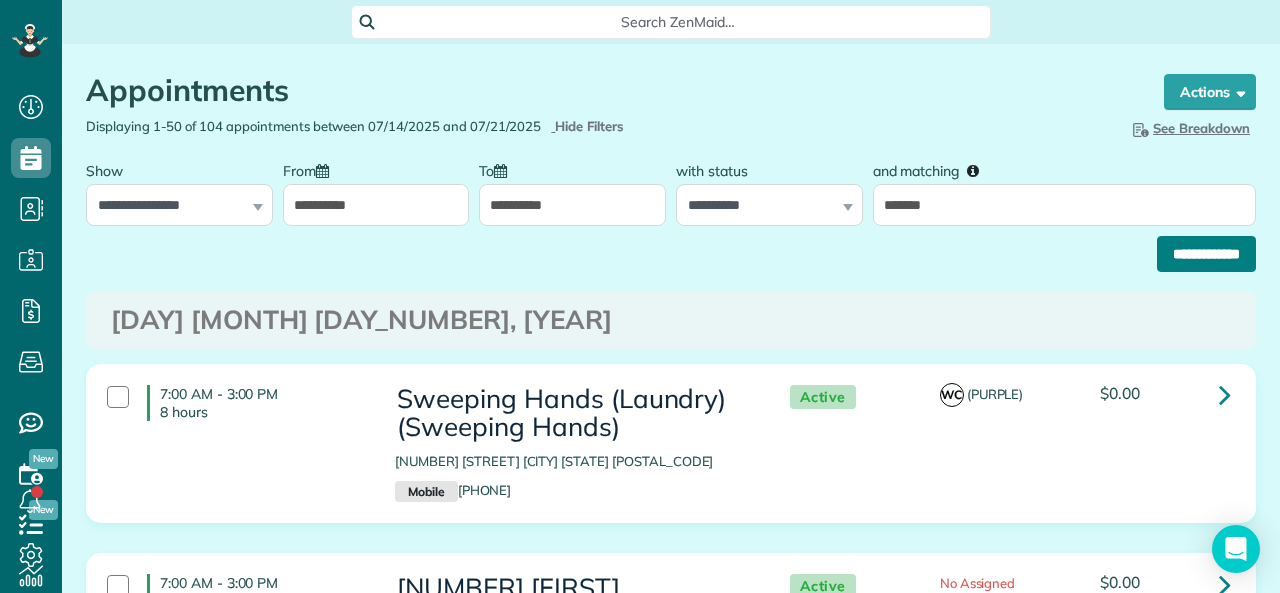 click on "**********" at bounding box center [1206, 254] 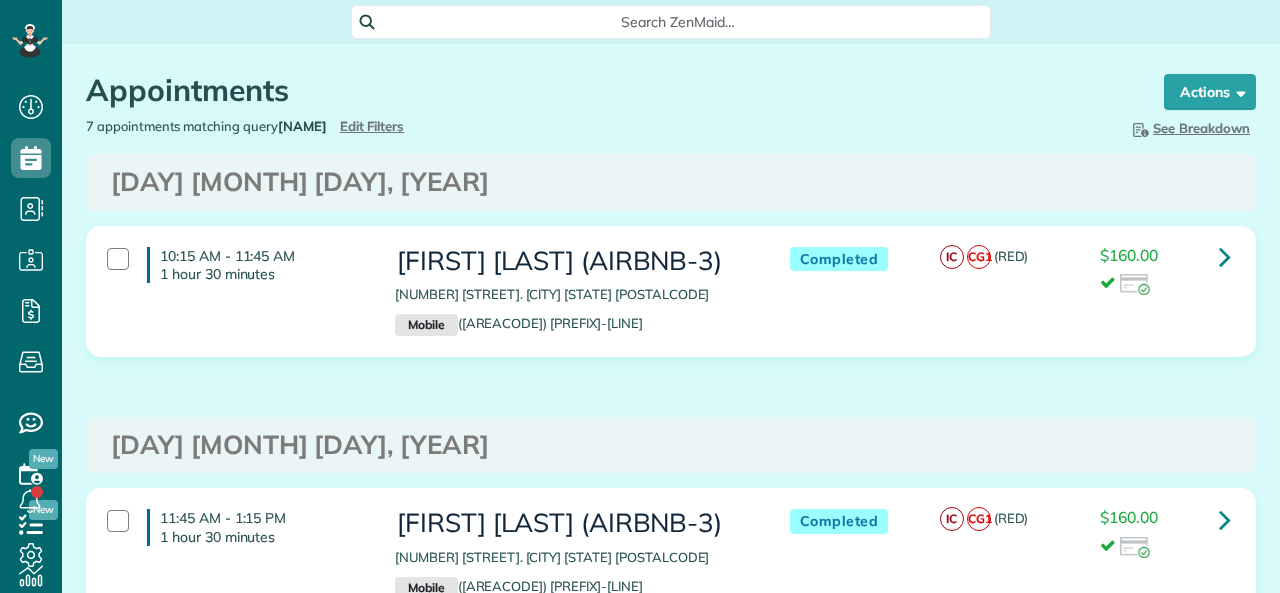 scroll, scrollTop: 0, scrollLeft: 0, axis: both 